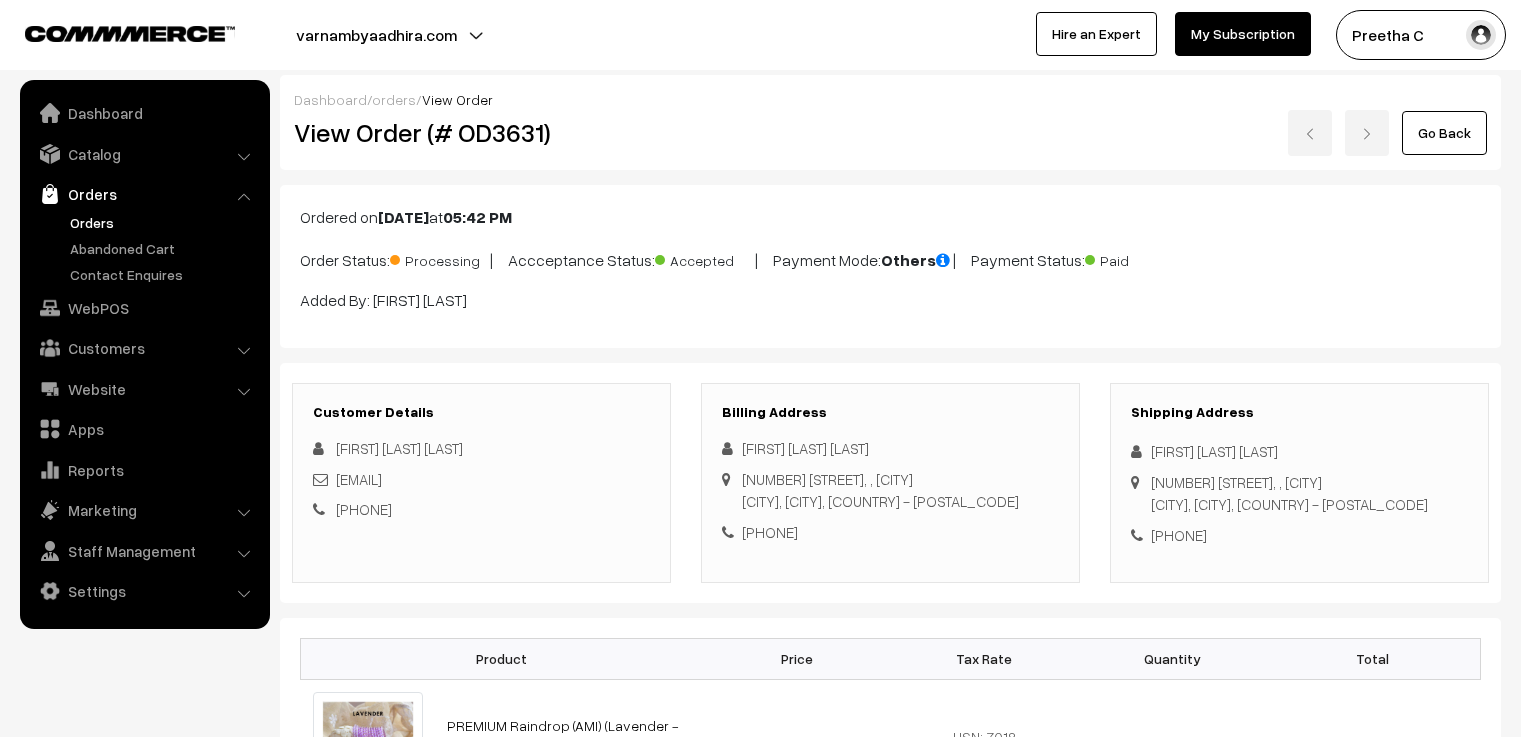scroll, scrollTop: 0, scrollLeft: 0, axis: both 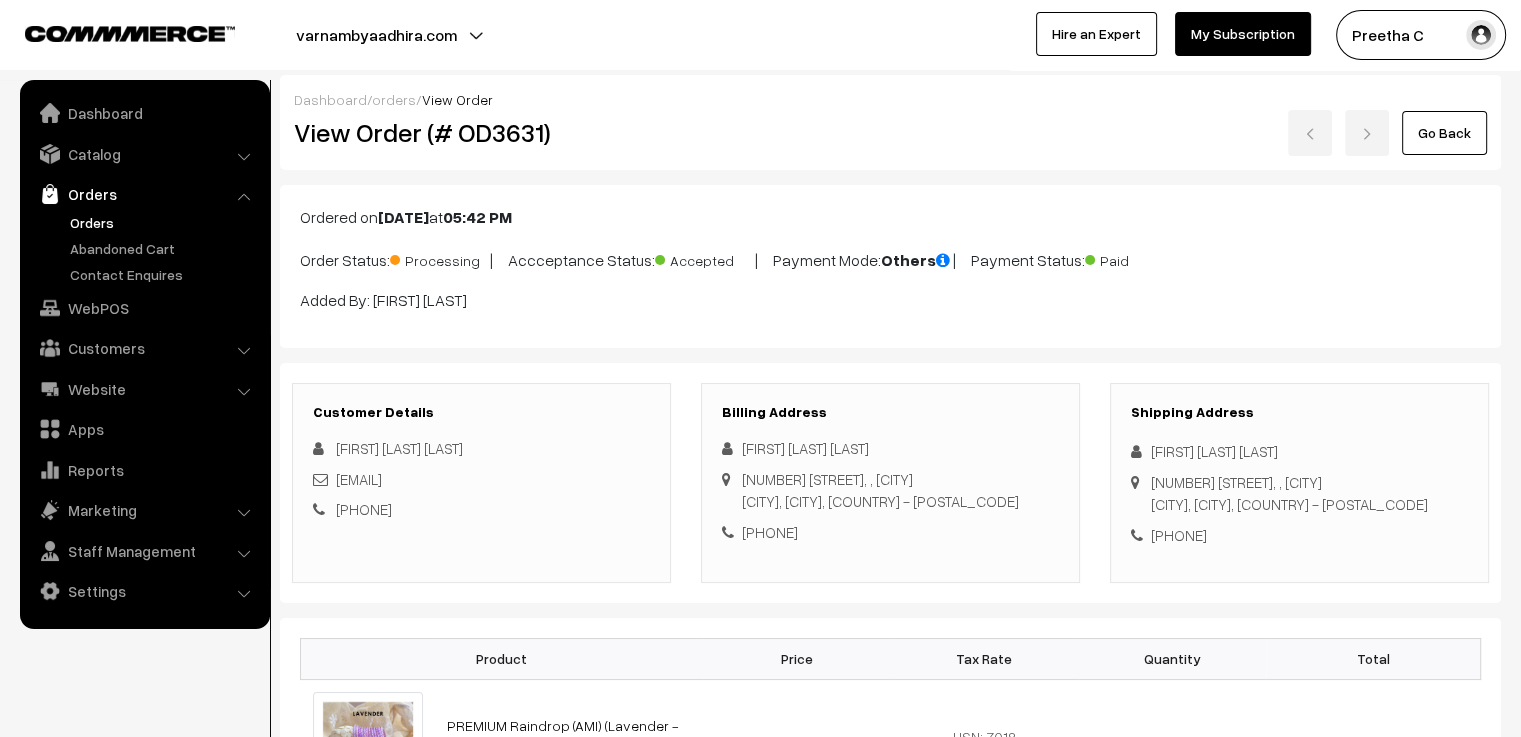 click on "Go Back" at bounding box center (1444, 133) 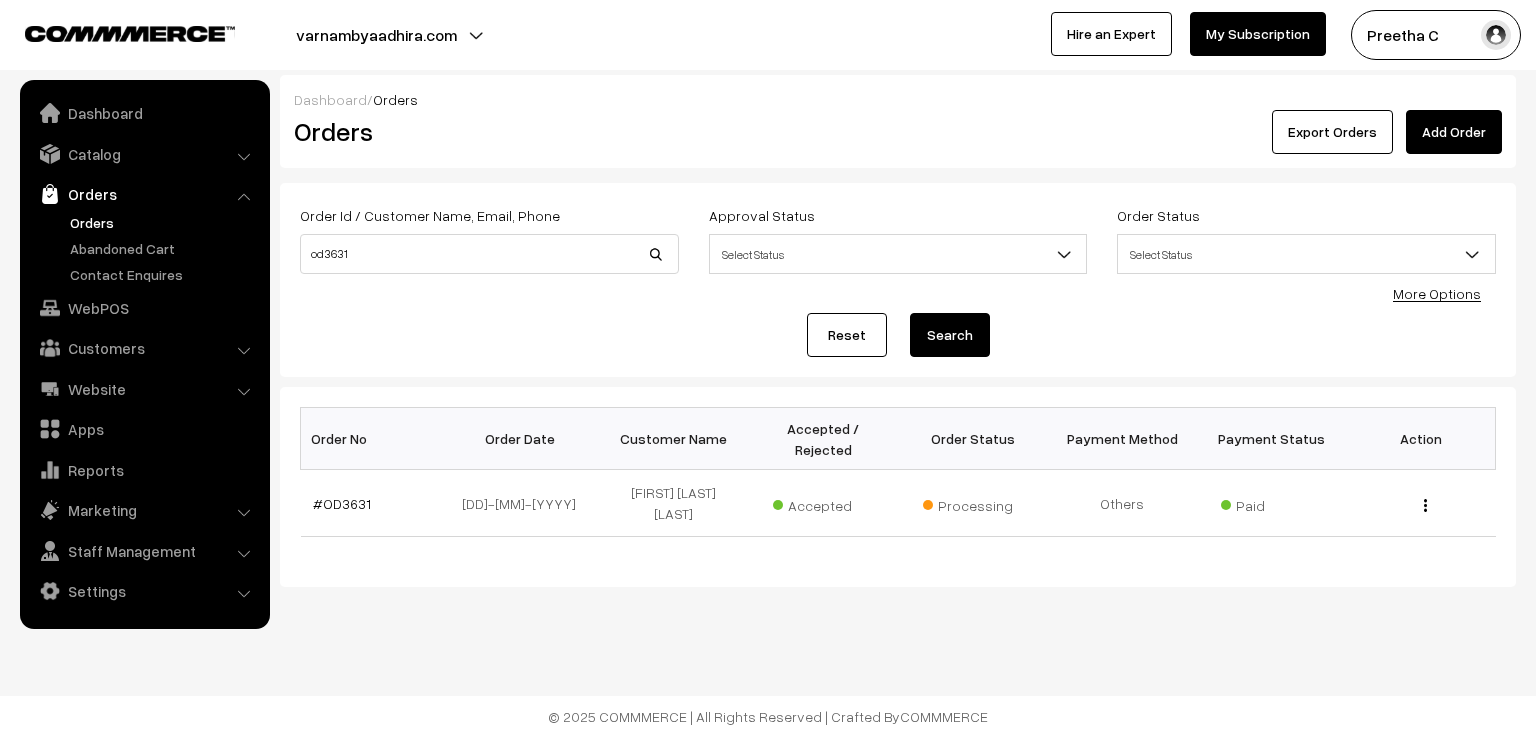 scroll, scrollTop: 0, scrollLeft: 0, axis: both 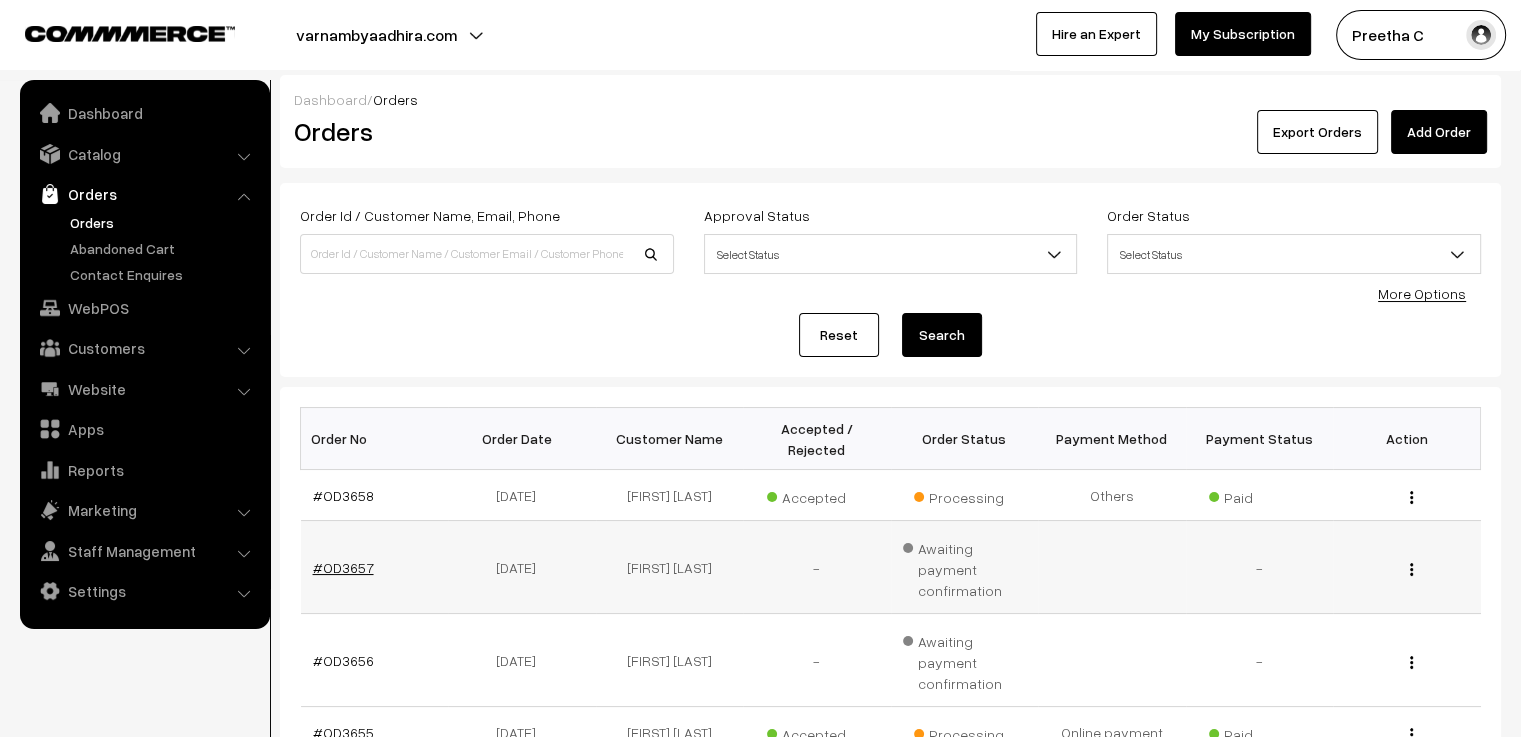 click on "#OD3657" at bounding box center (343, 567) 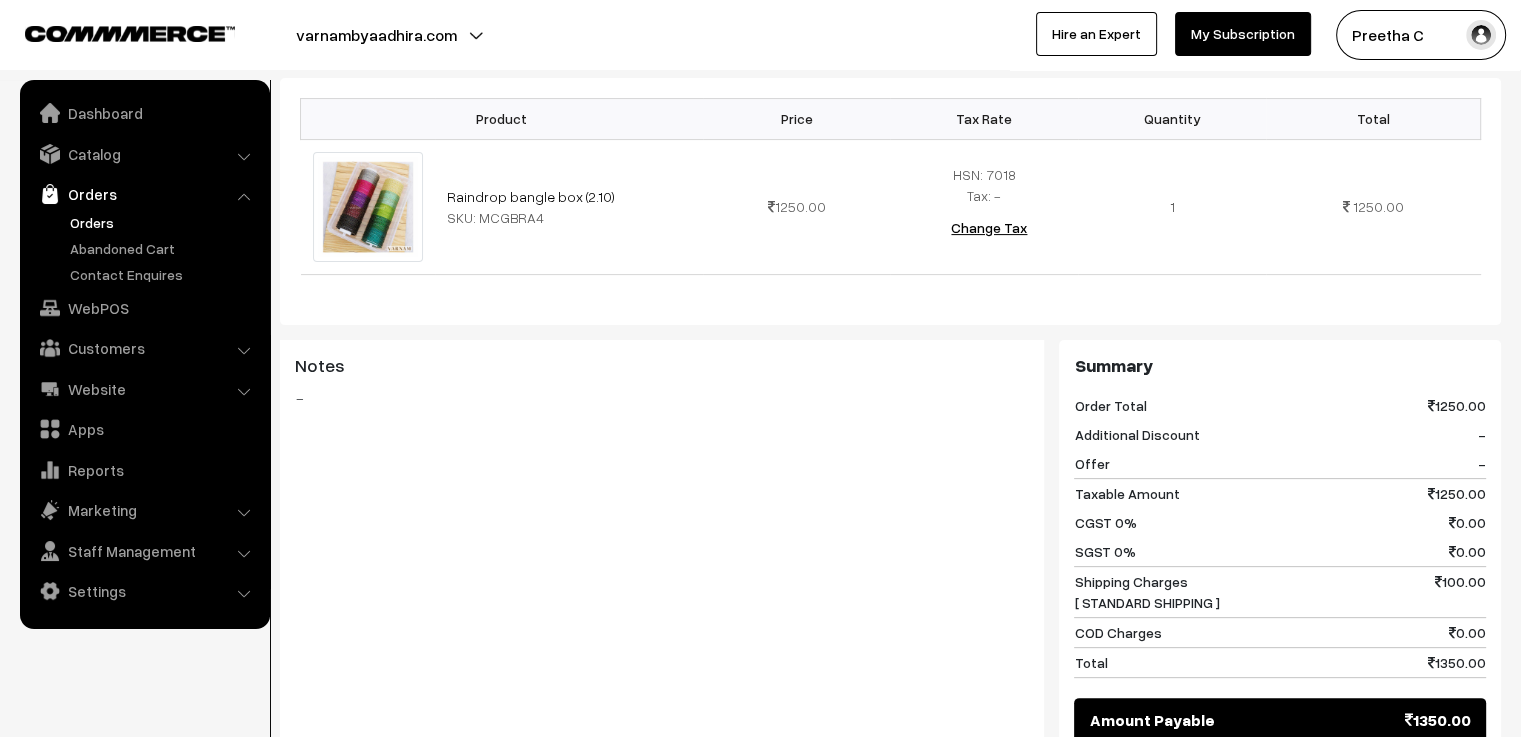 scroll, scrollTop: 200, scrollLeft: 0, axis: vertical 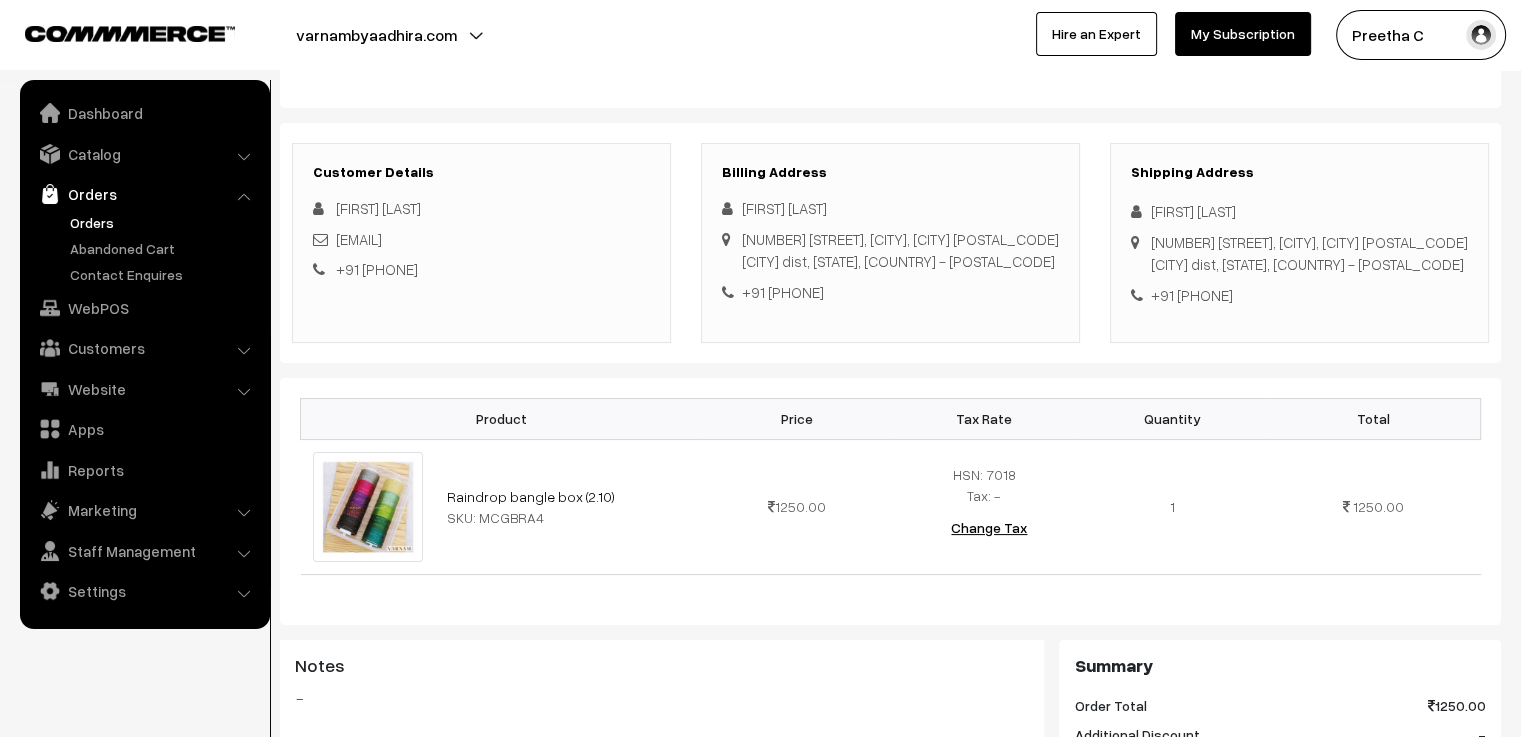 drag, startPoint x: 856, startPoint y: 327, endPoint x: 742, endPoint y: 335, distance: 114.28036 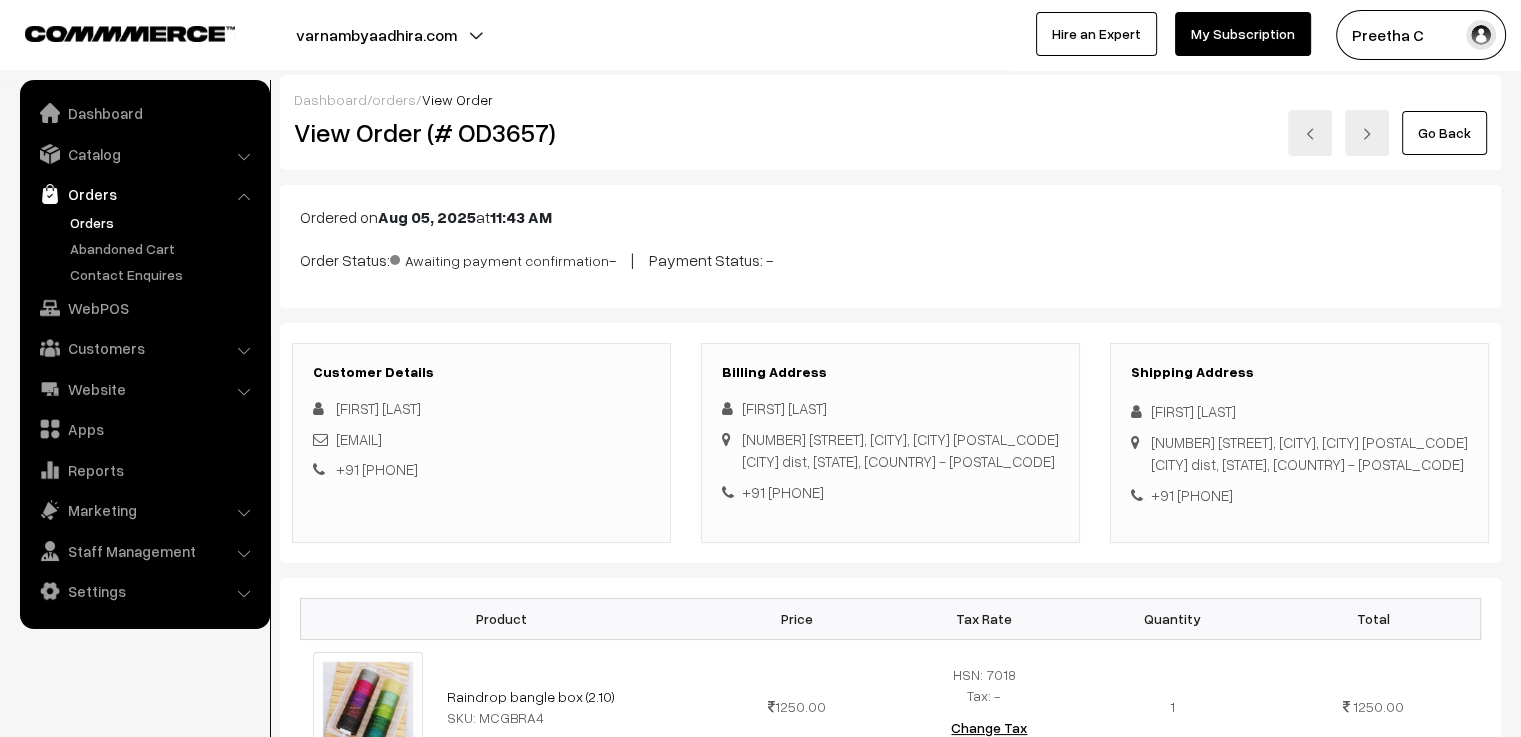 click on "Go Back" at bounding box center (1444, 133) 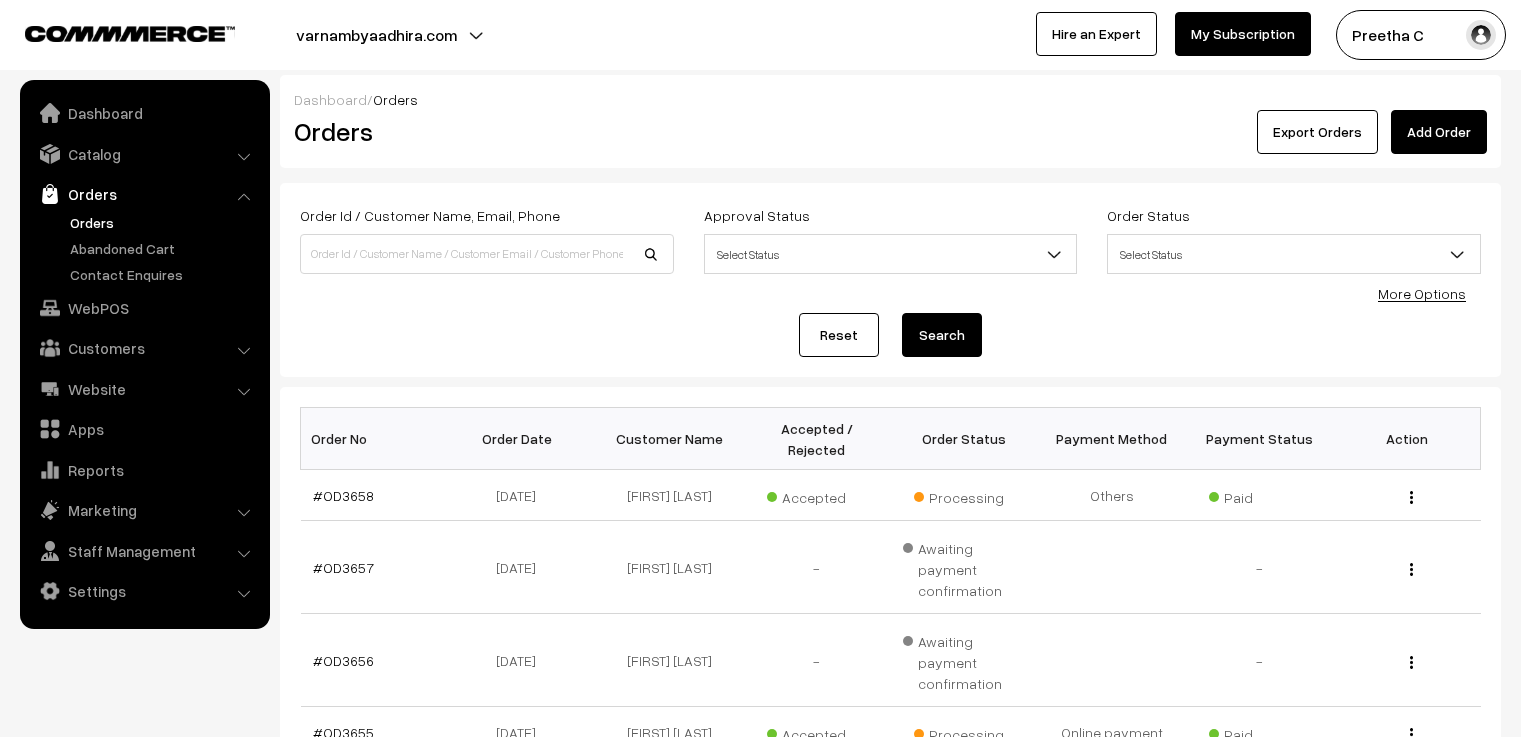 scroll, scrollTop: 0, scrollLeft: 0, axis: both 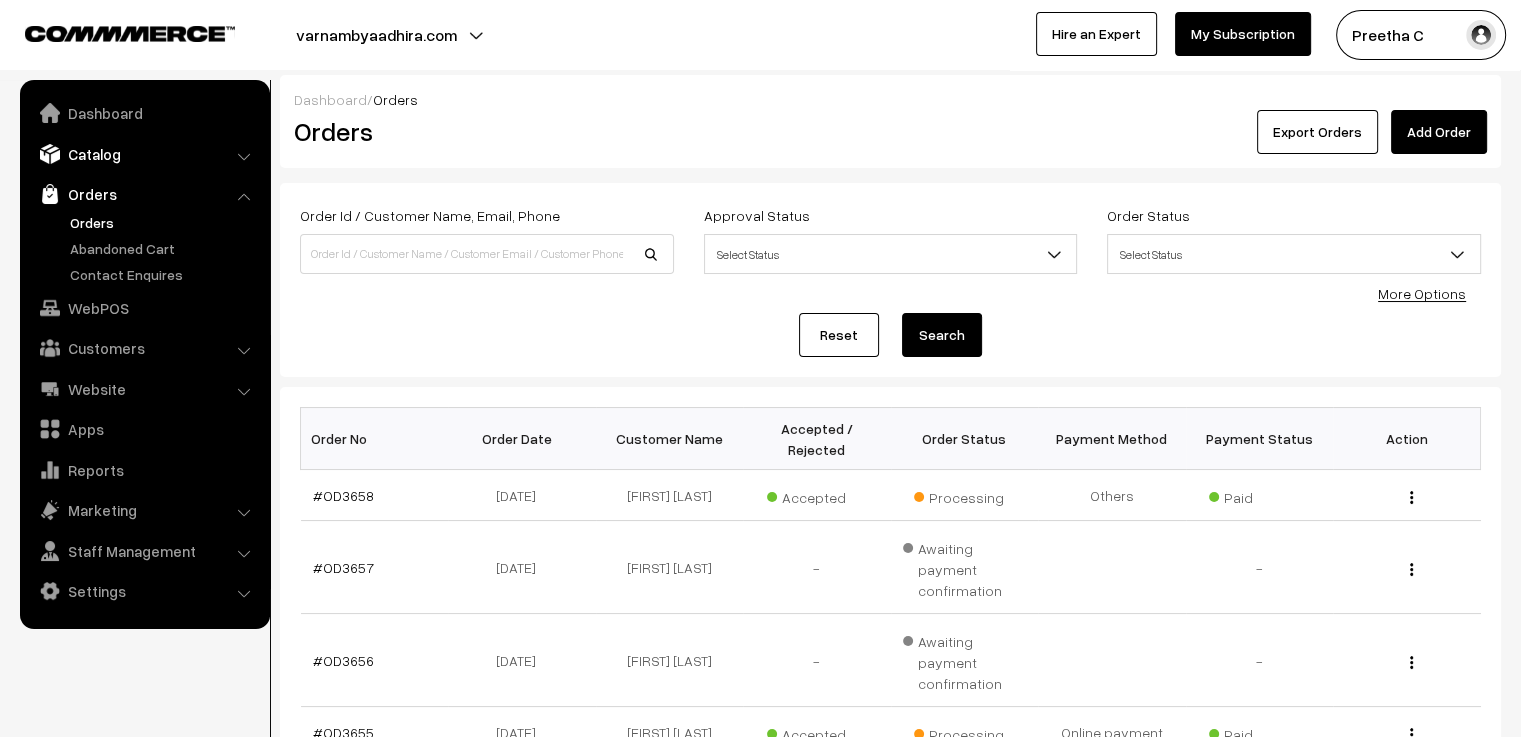 click on "Catalog" at bounding box center [144, 154] 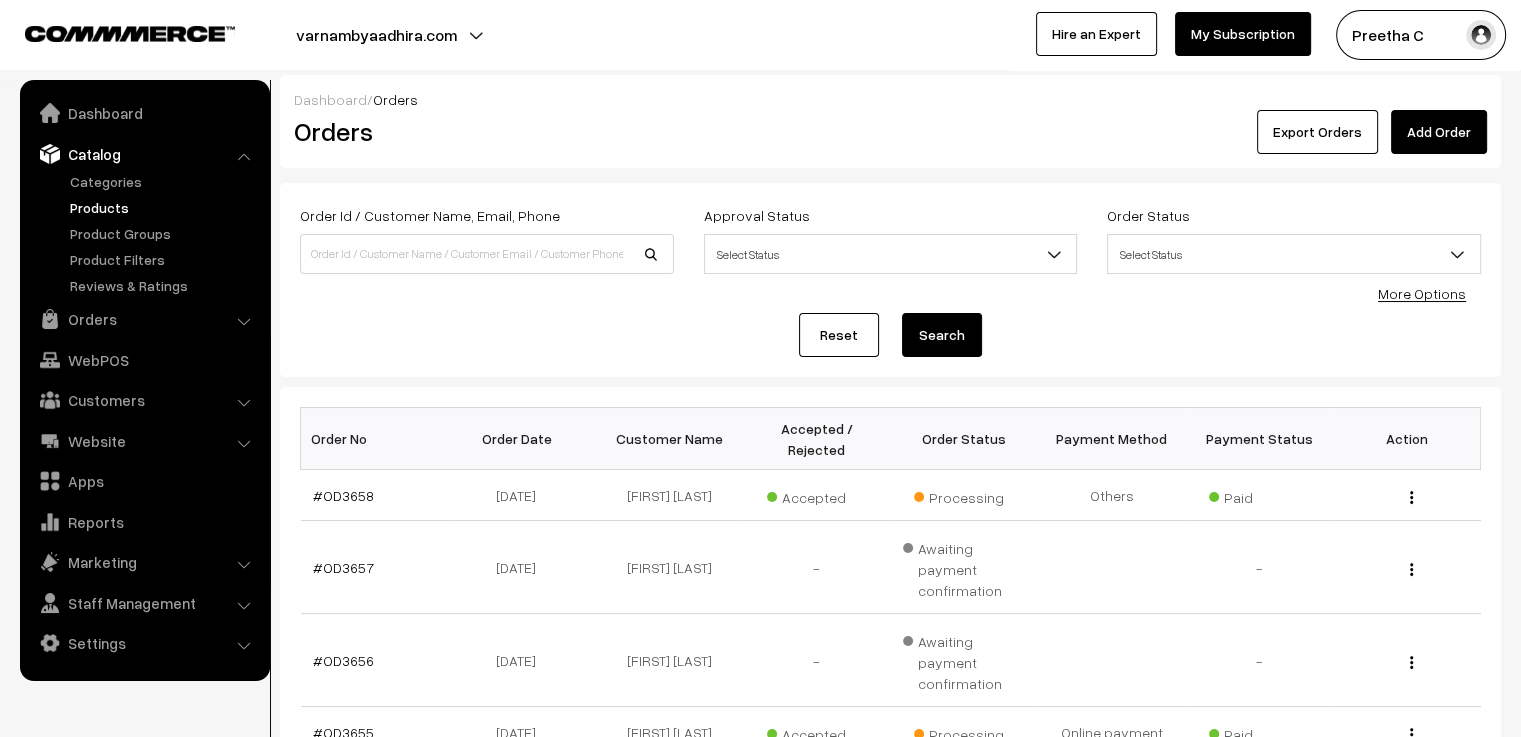 click on "Products" at bounding box center (164, 207) 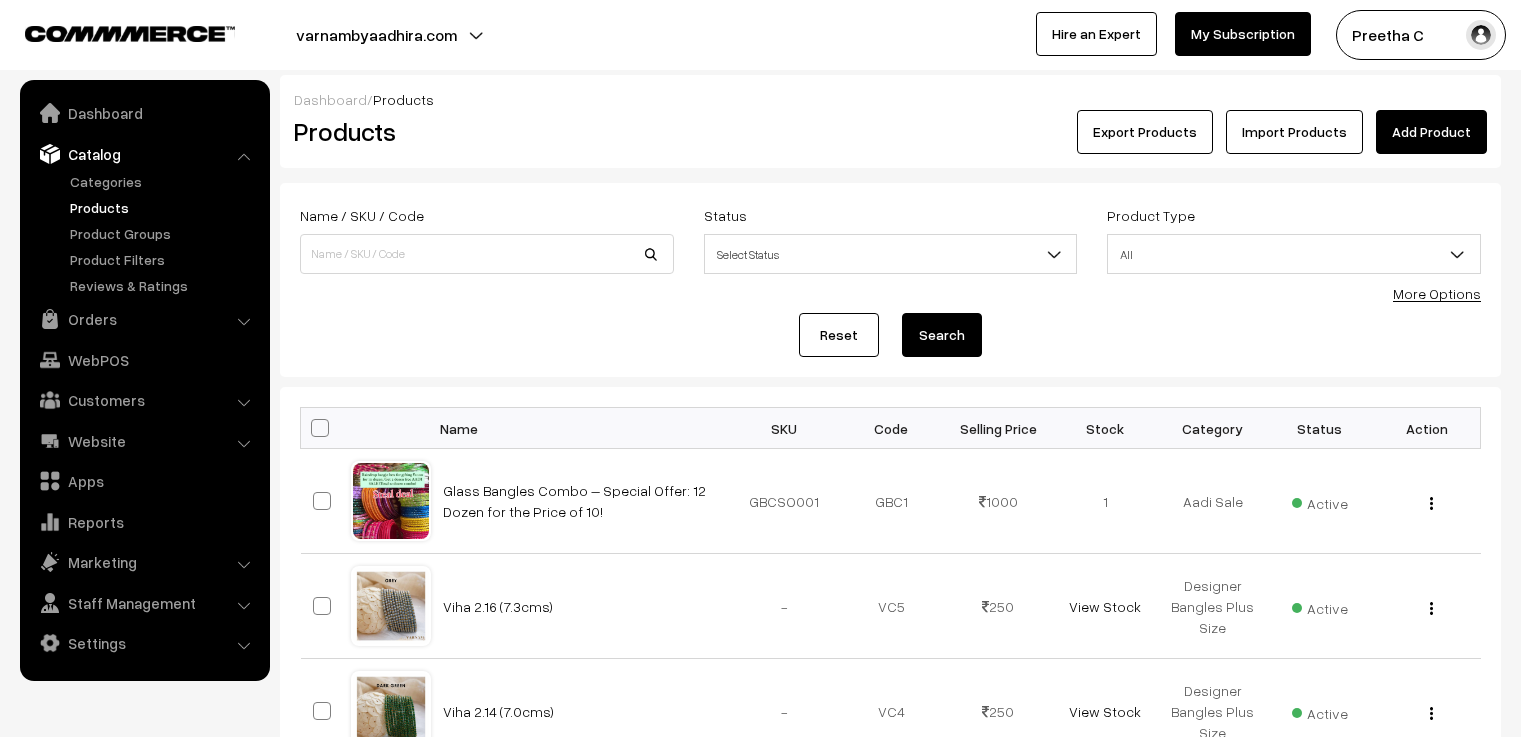 scroll, scrollTop: 0, scrollLeft: 0, axis: both 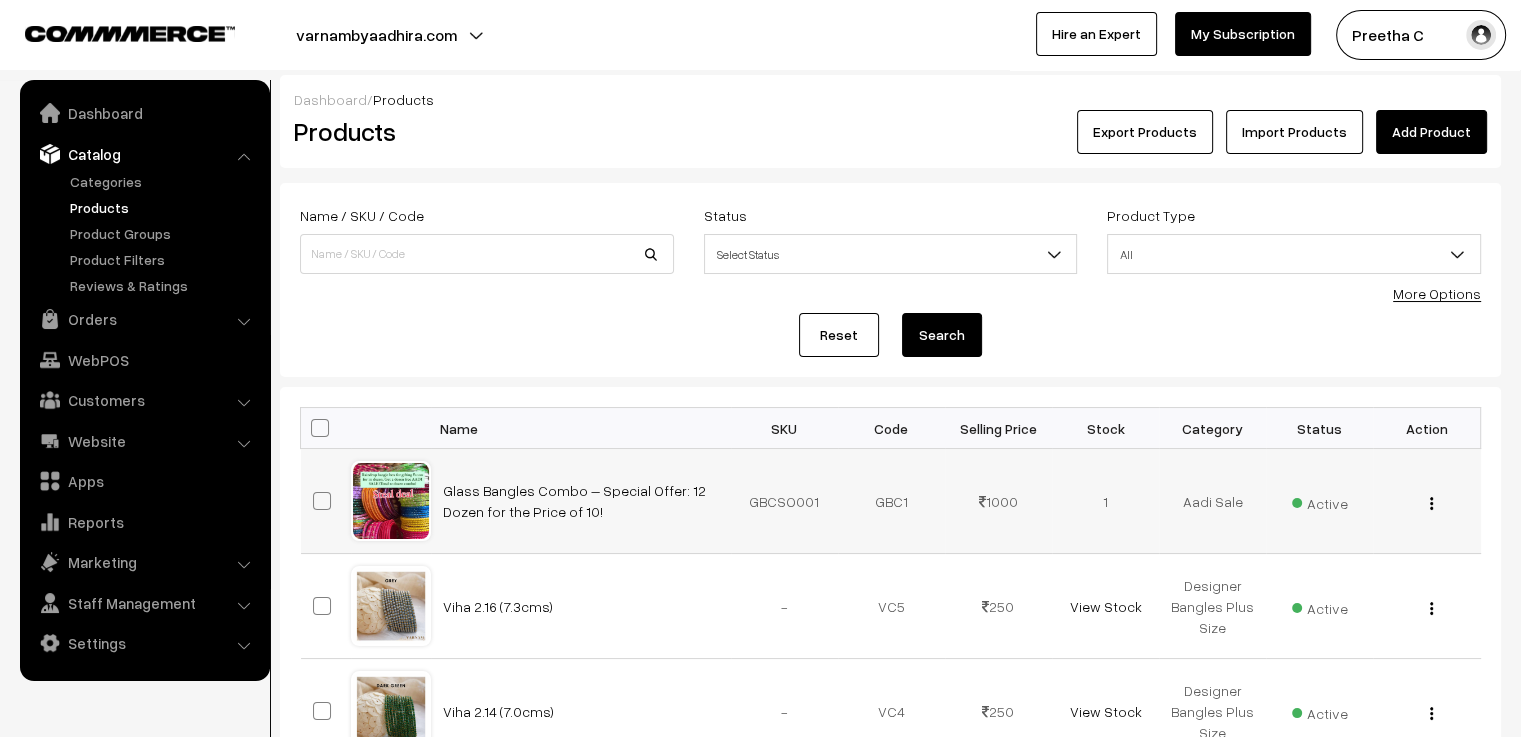 click at bounding box center [322, 501] 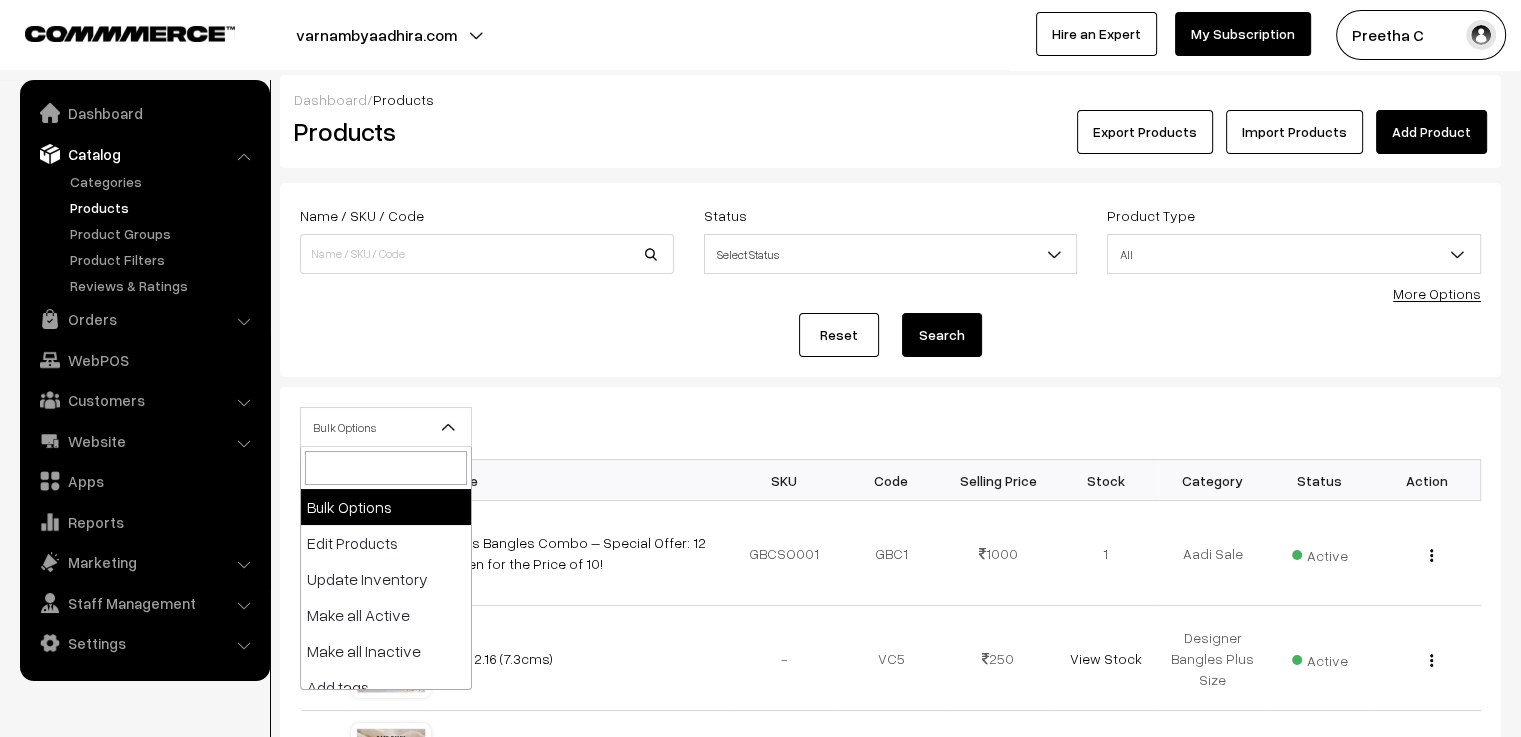 click on "Bulk Options" at bounding box center [386, 427] 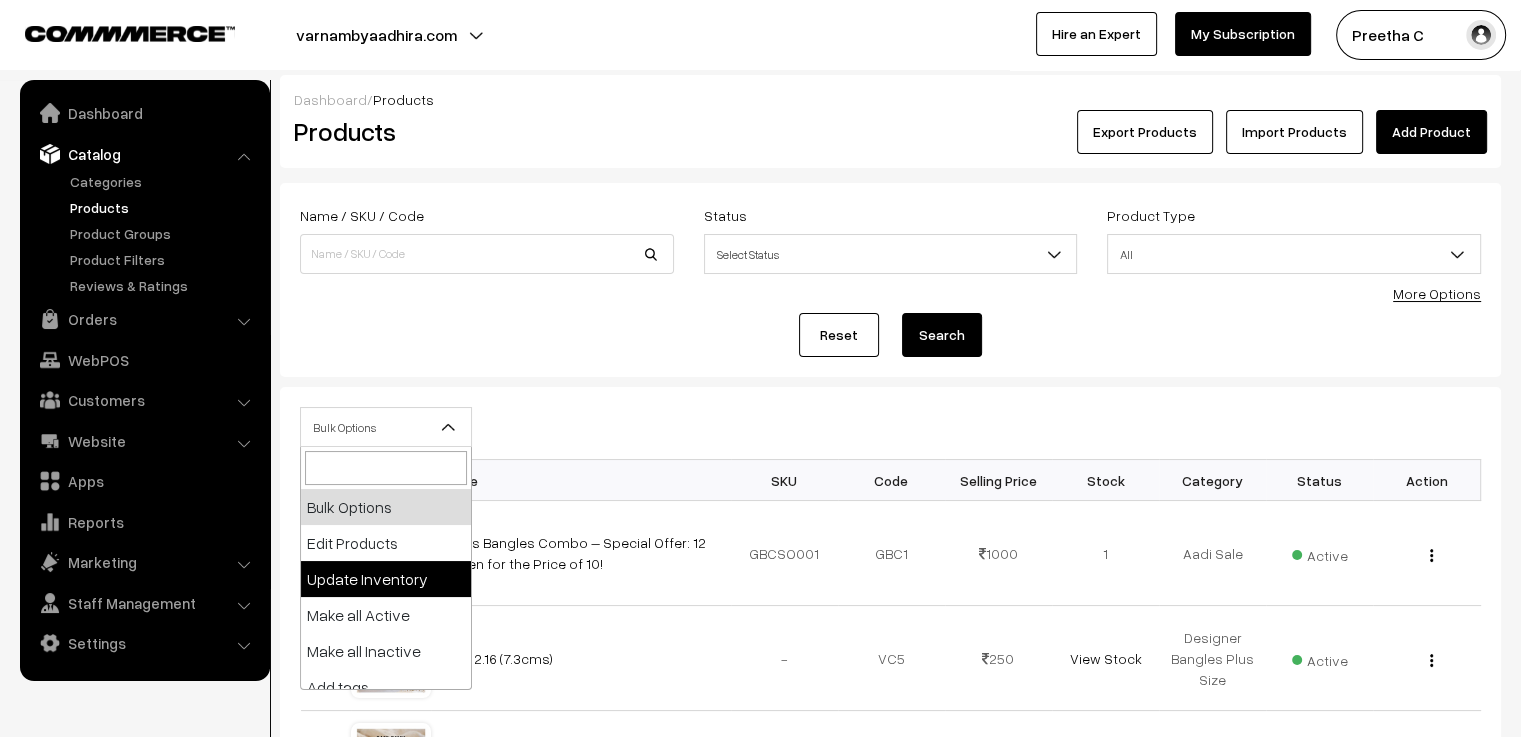 select on "updateInventory" 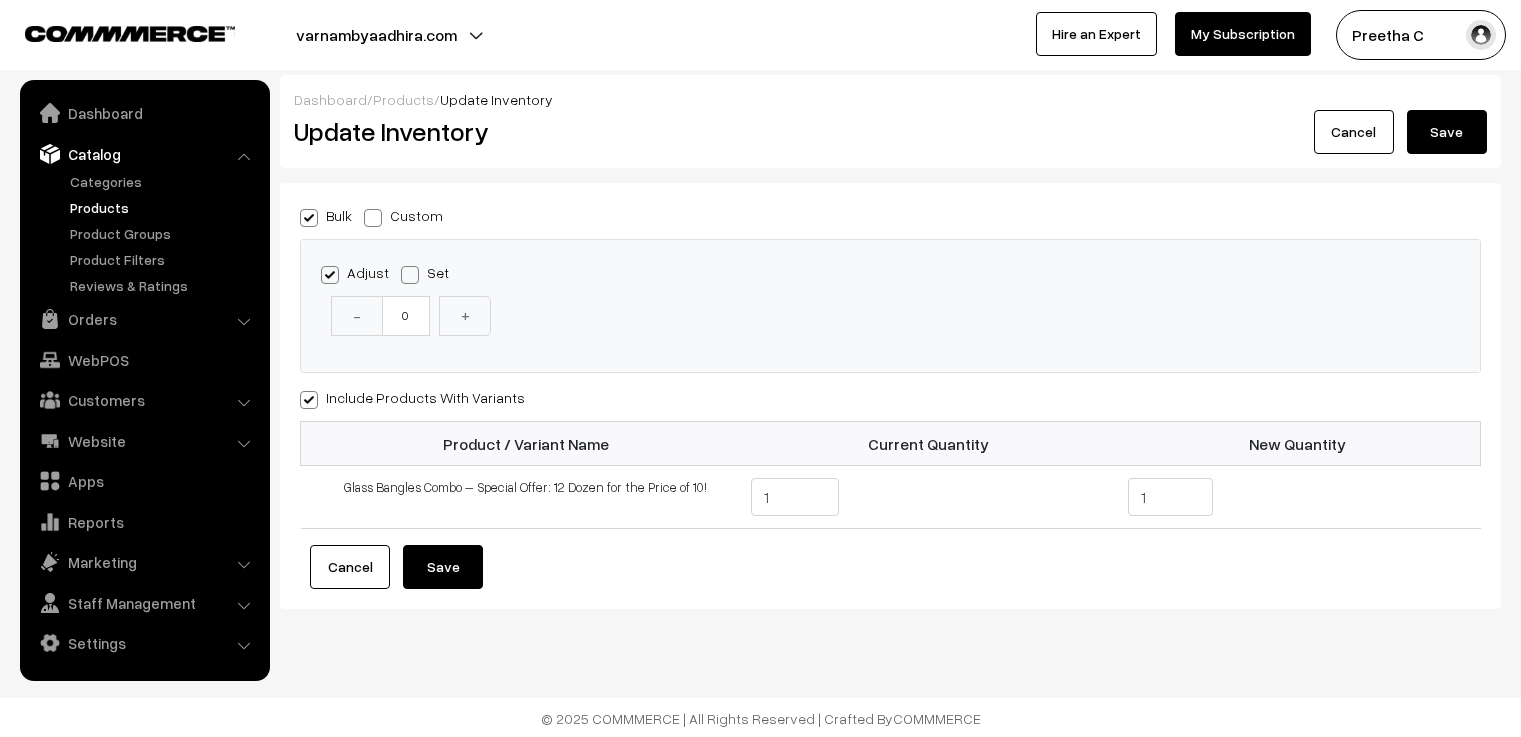 scroll, scrollTop: 0, scrollLeft: 0, axis: both 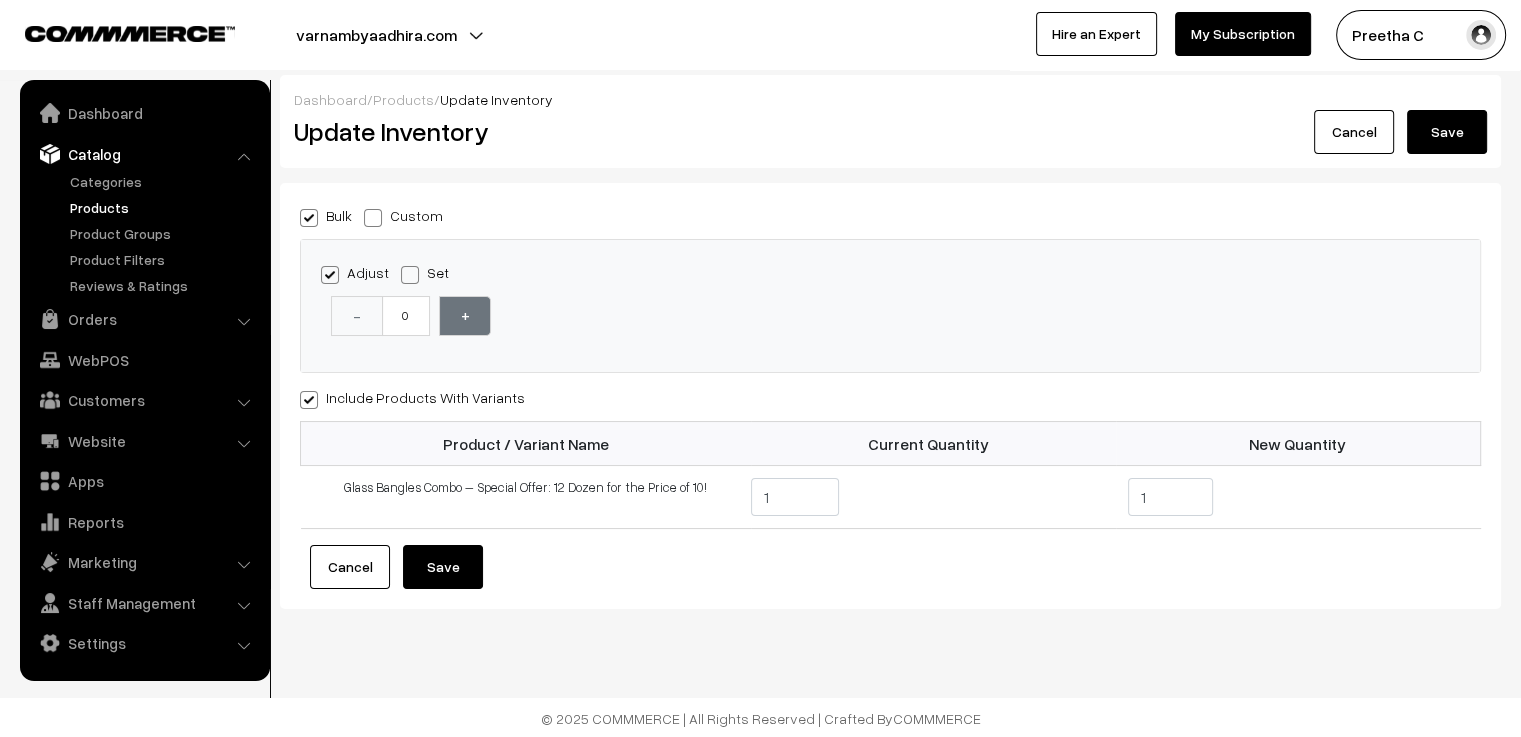 click on "+" at bounding box center [465, 316] 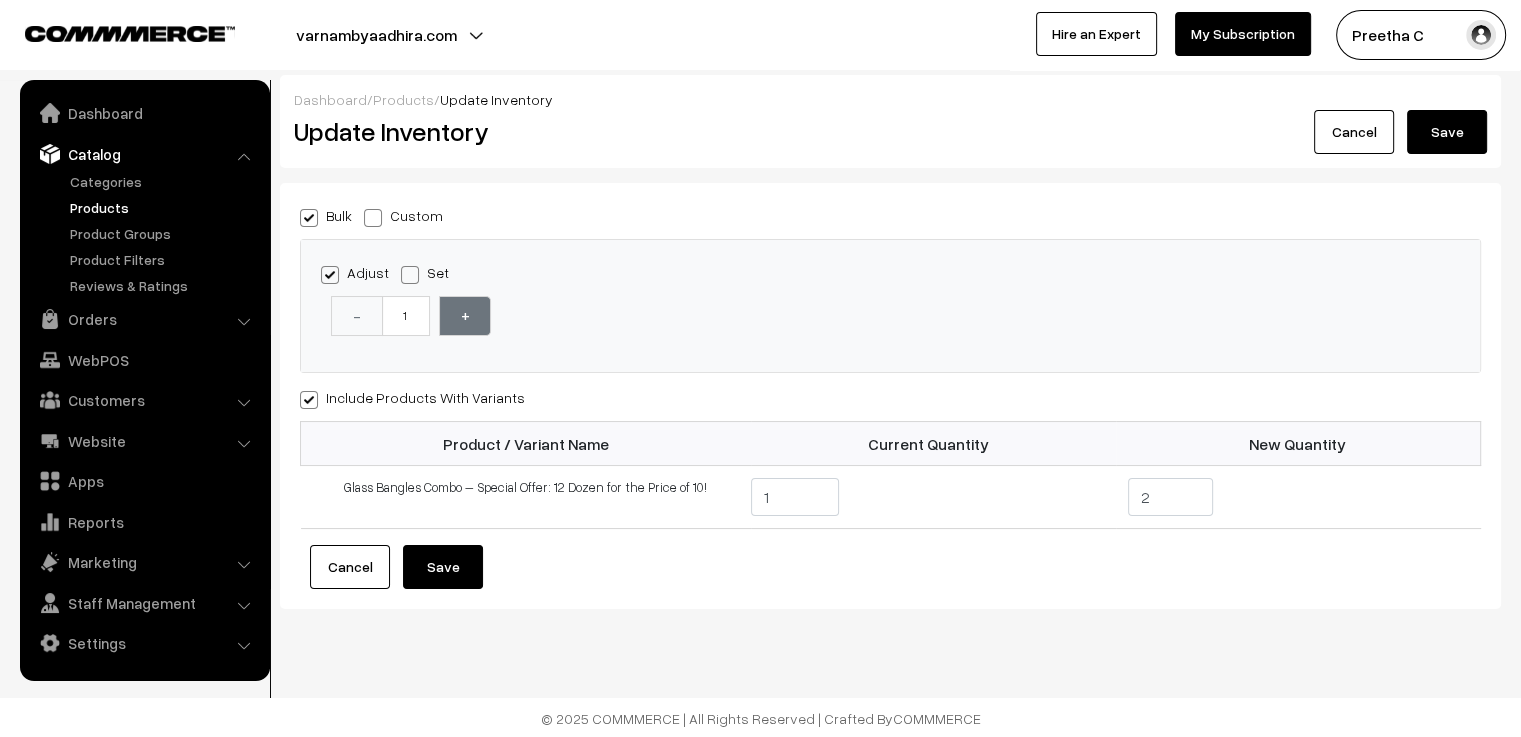 click on "+" at bounding box center [465, 316] 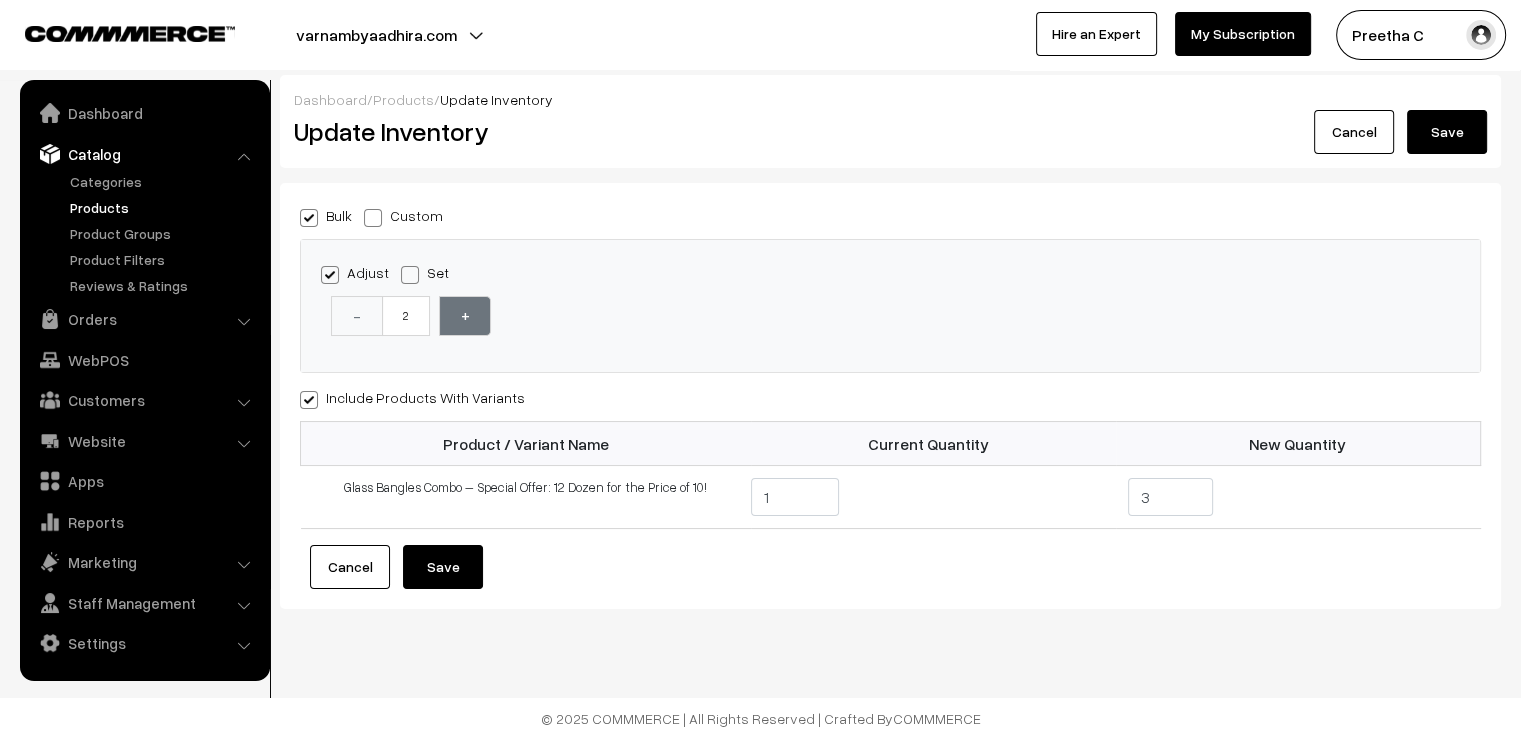 click on "+" at bounding box center [465, 316] 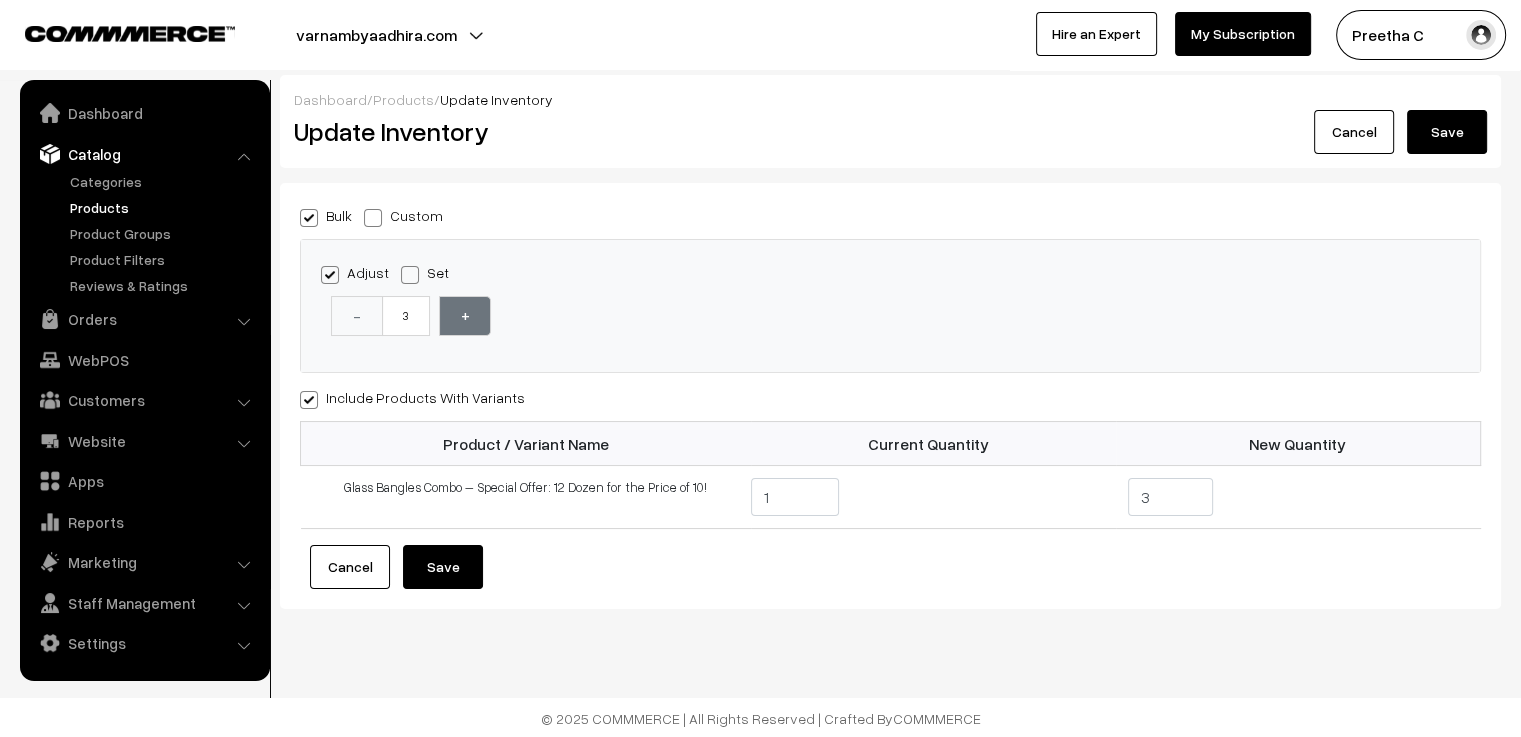 type on "4" 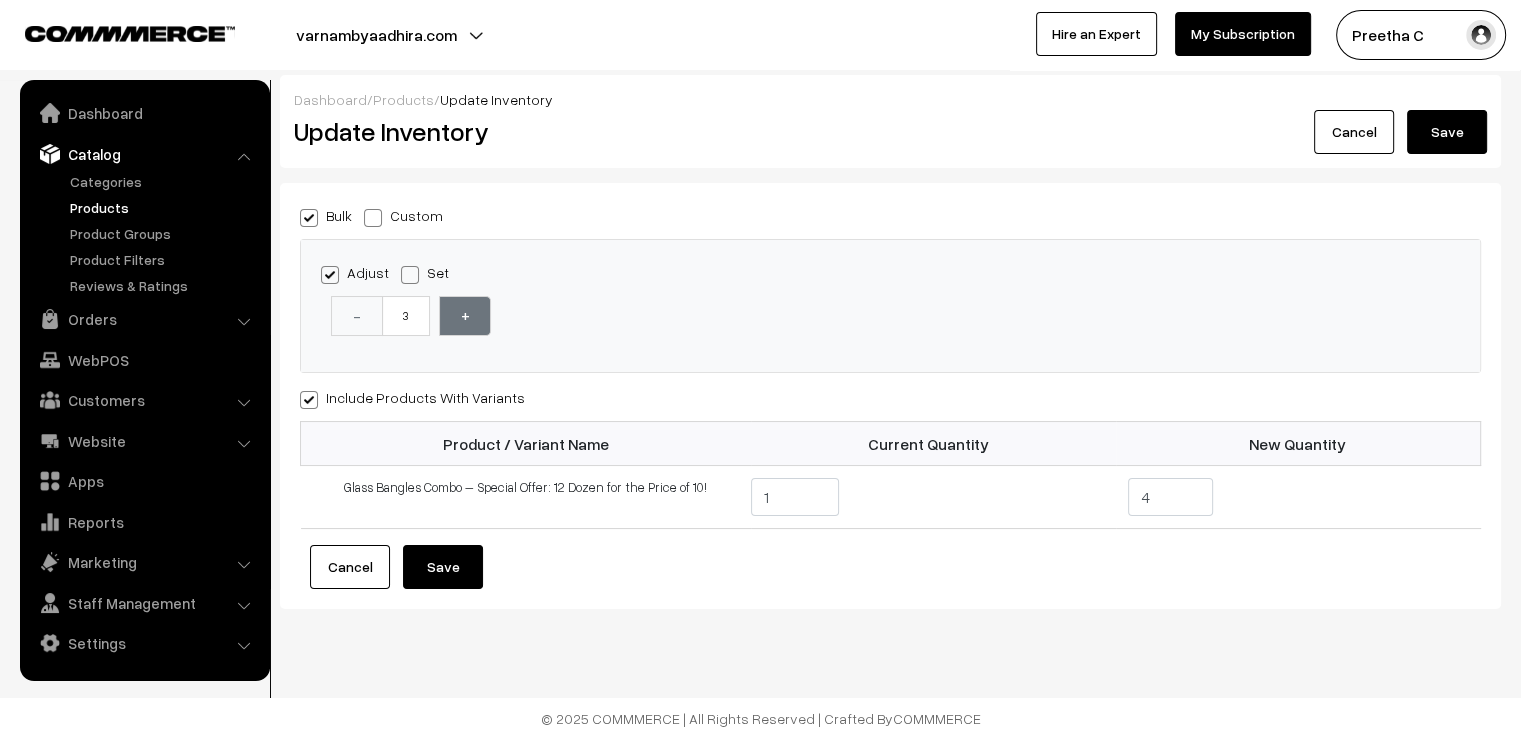 click on "+" at bounding box center (465, 316) 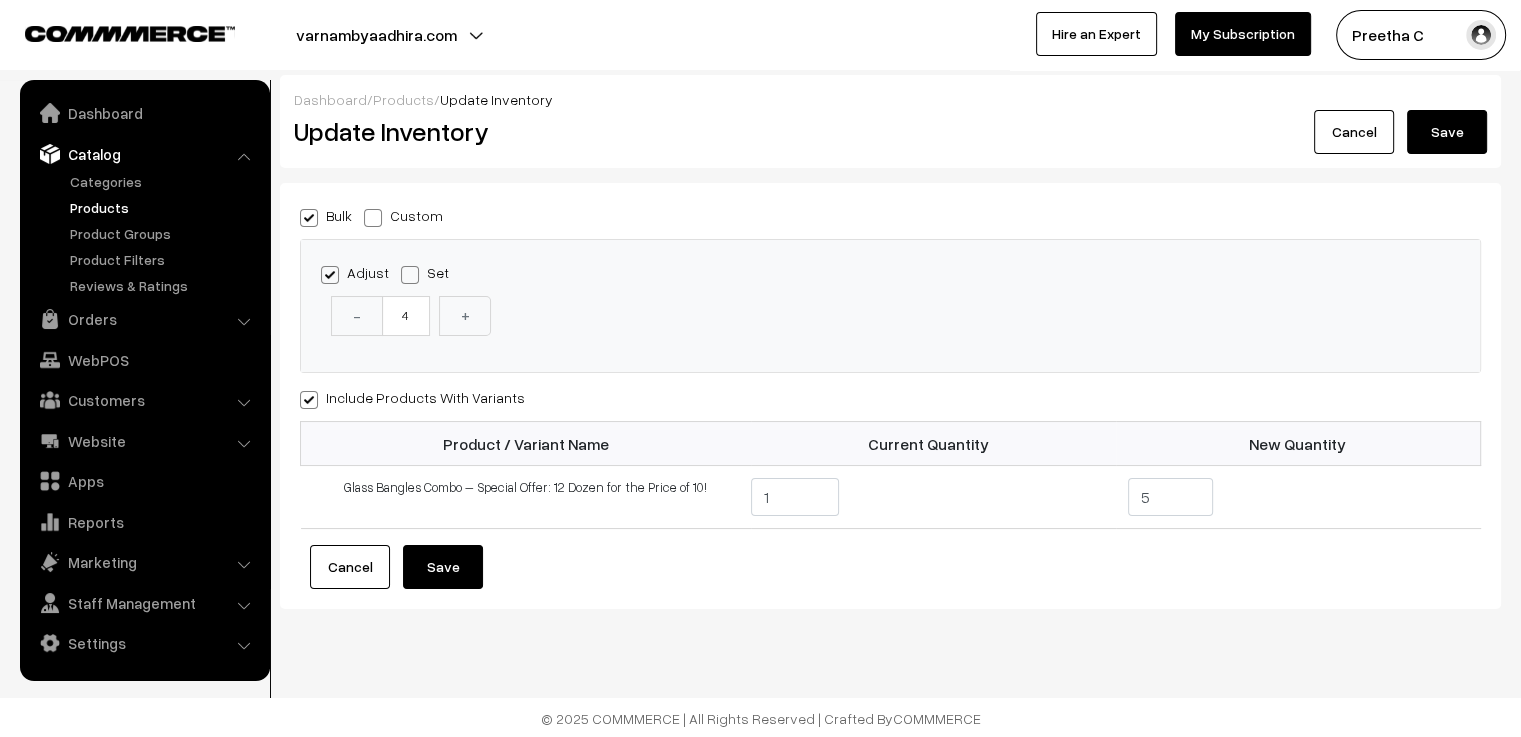 click on "Save" at bounding box center [443, 567] 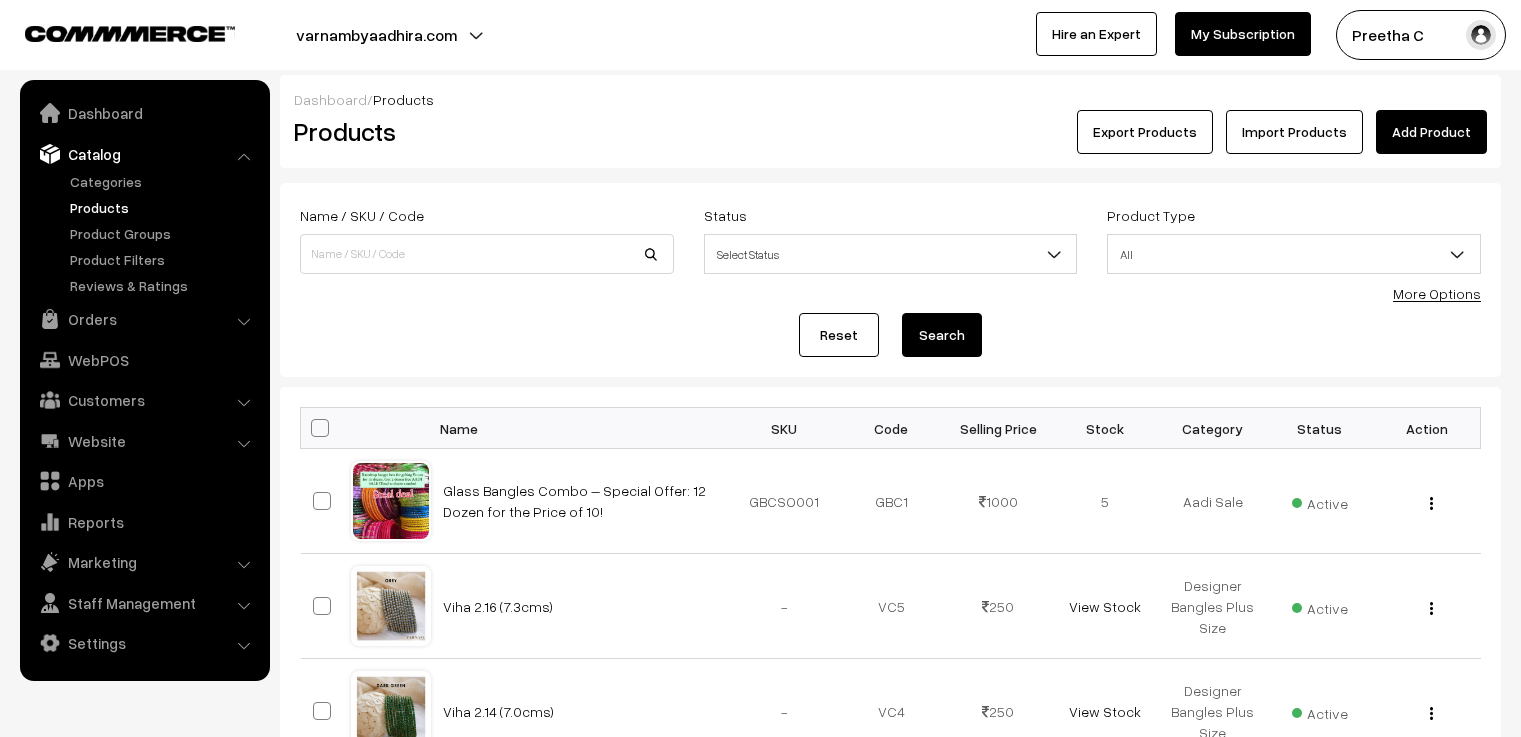 scroll, scrollTop: 0, scrollLeft: 0, axis: both 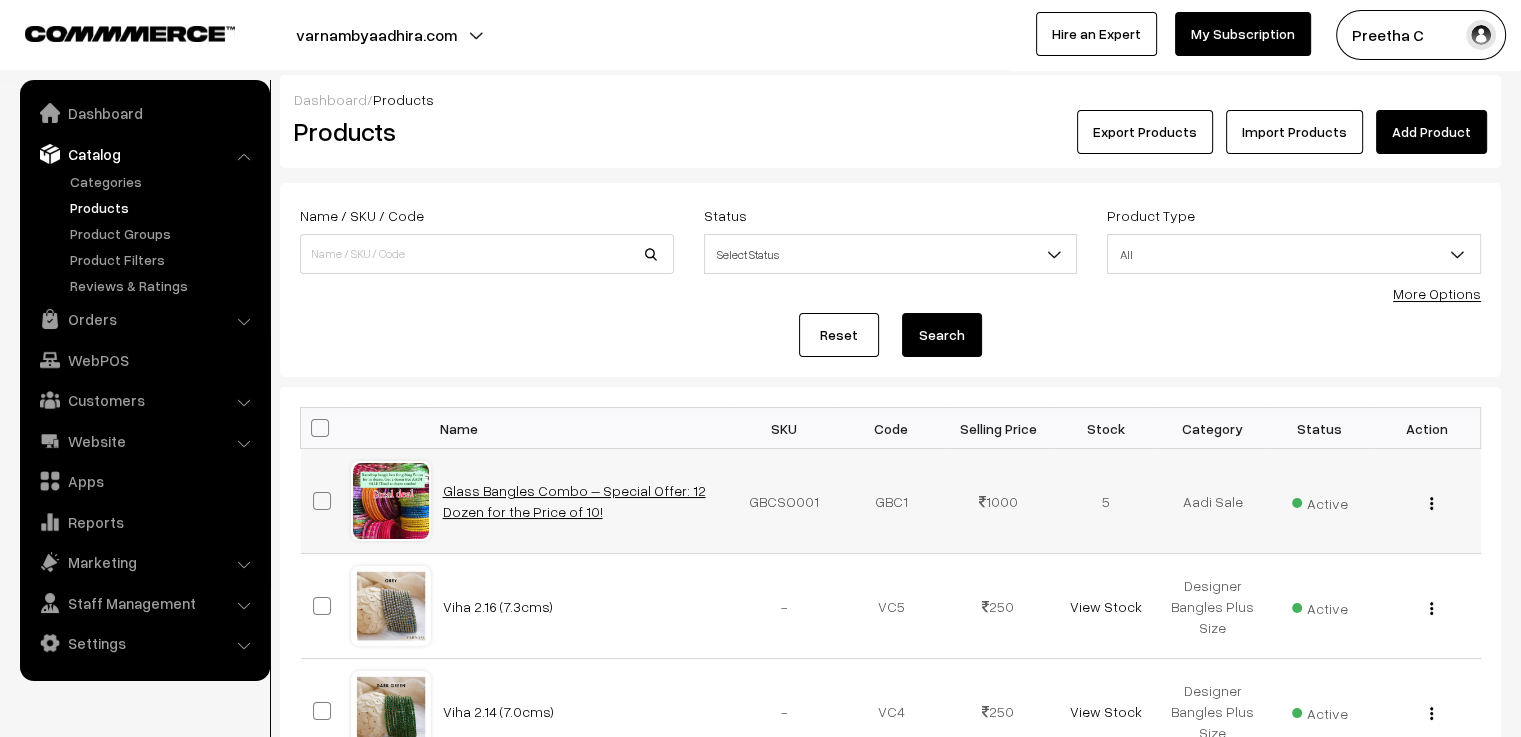 click on "Glass Bangles Combo – Special Offer: 12 Dozen for the Price of 10!" at bounding box center (574, 501) 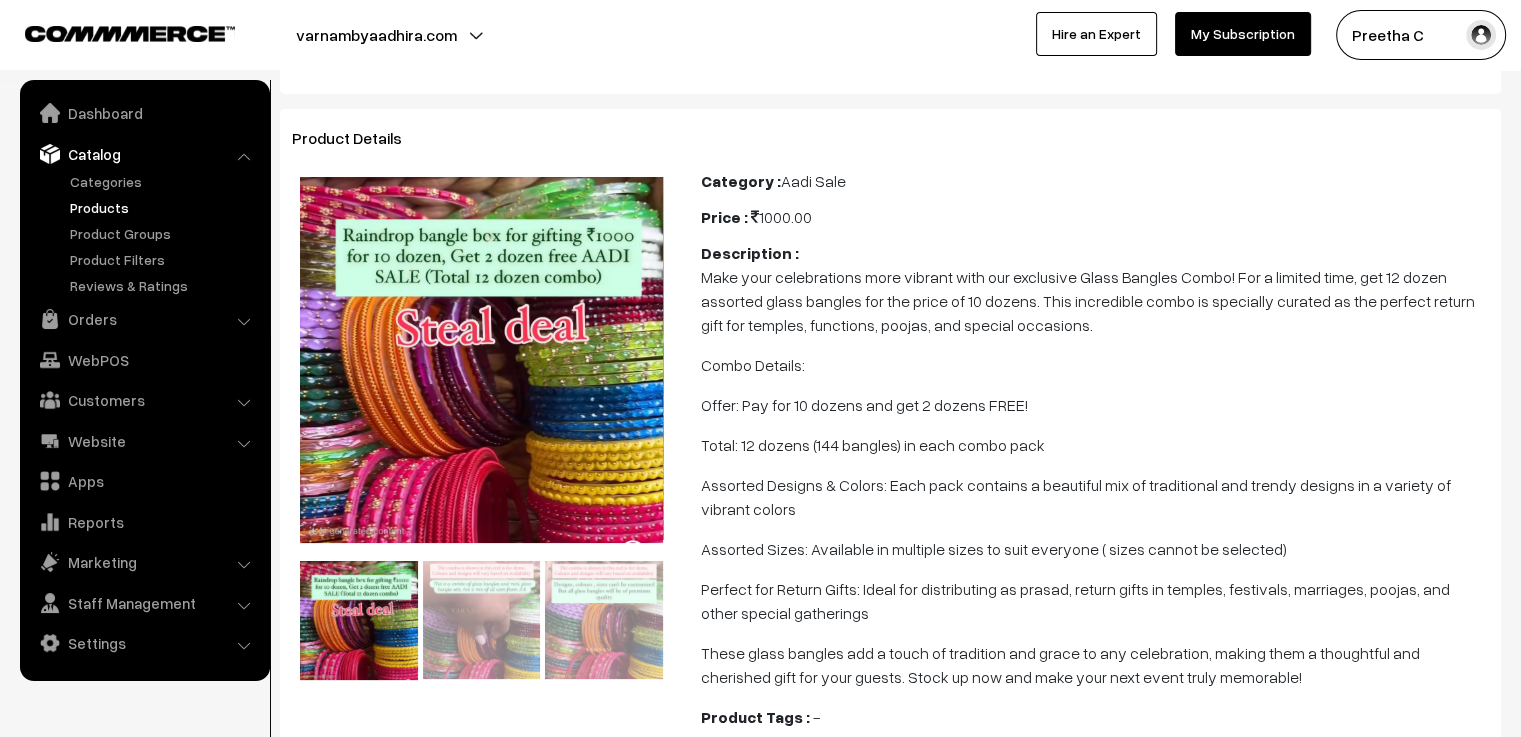 scroll, scrollTop: 0, scrollLeft: 0, axis: both 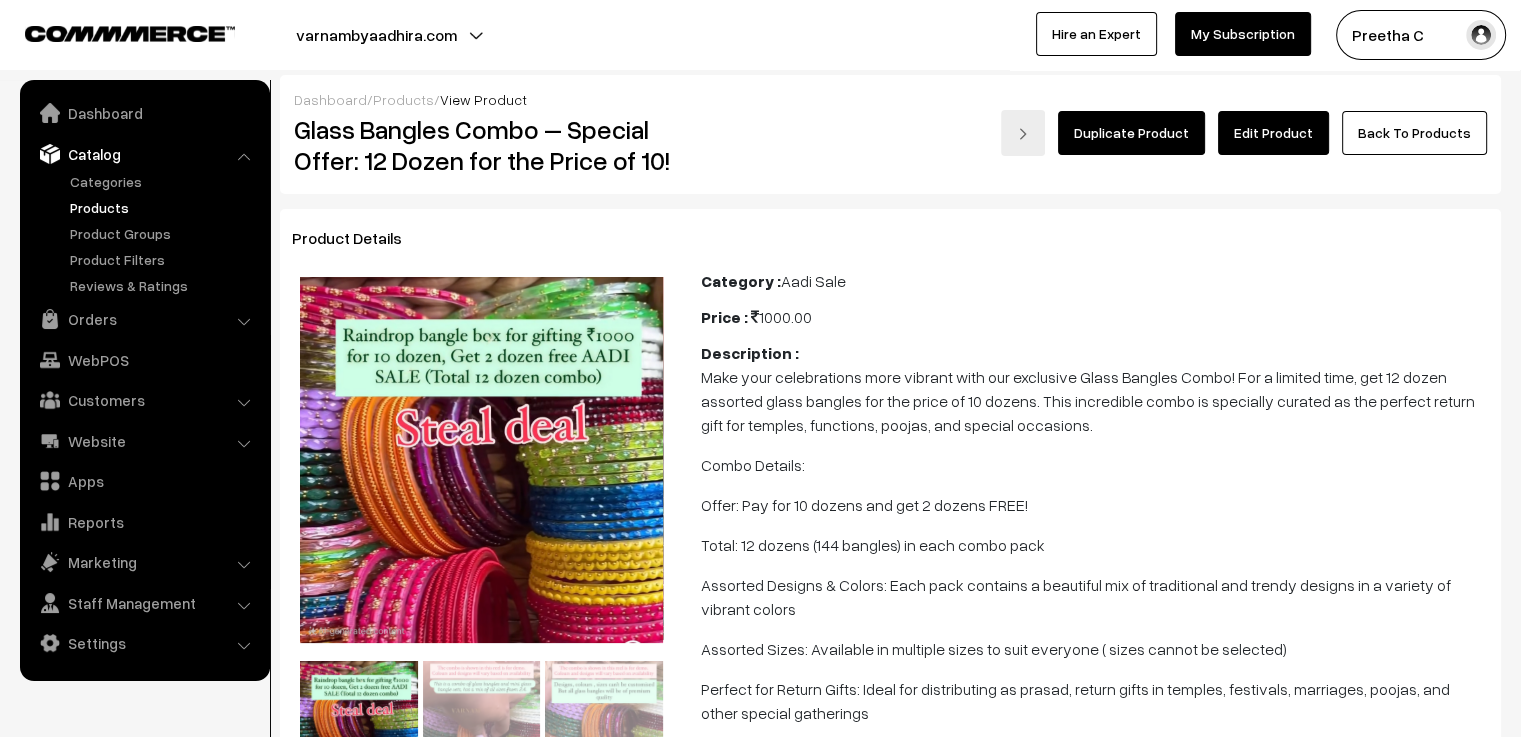 click on "Back To Products" at bounding box center (1414, 133) 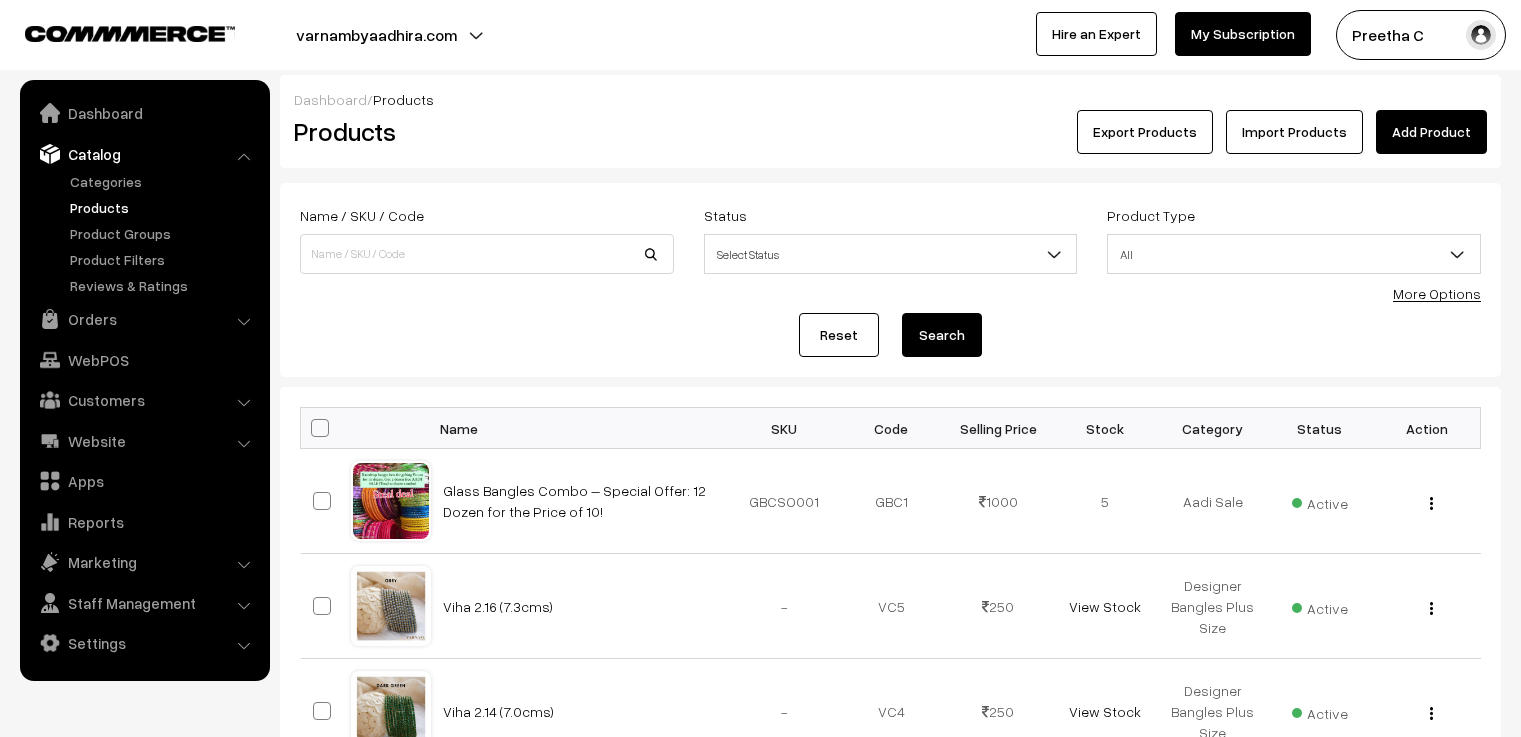 scroll, scrollTop: 0, scrollLeft: 0, axis: both 